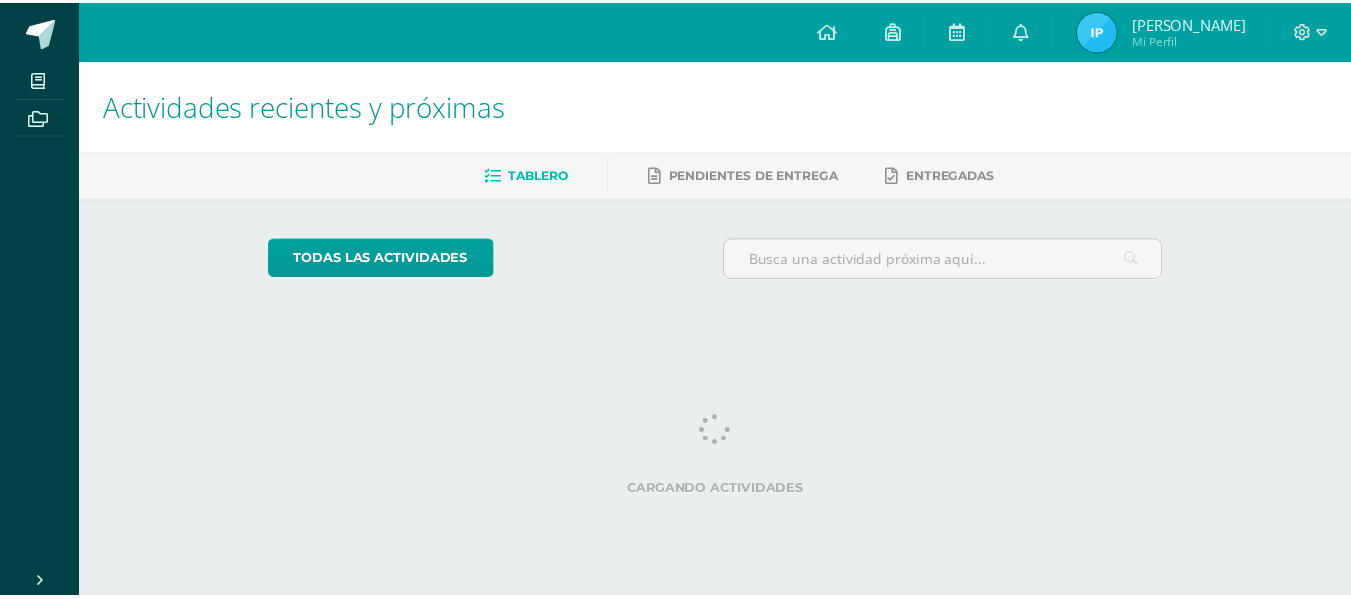 scroll, scrollTop: 0, scrollLeft: 0, axis: both 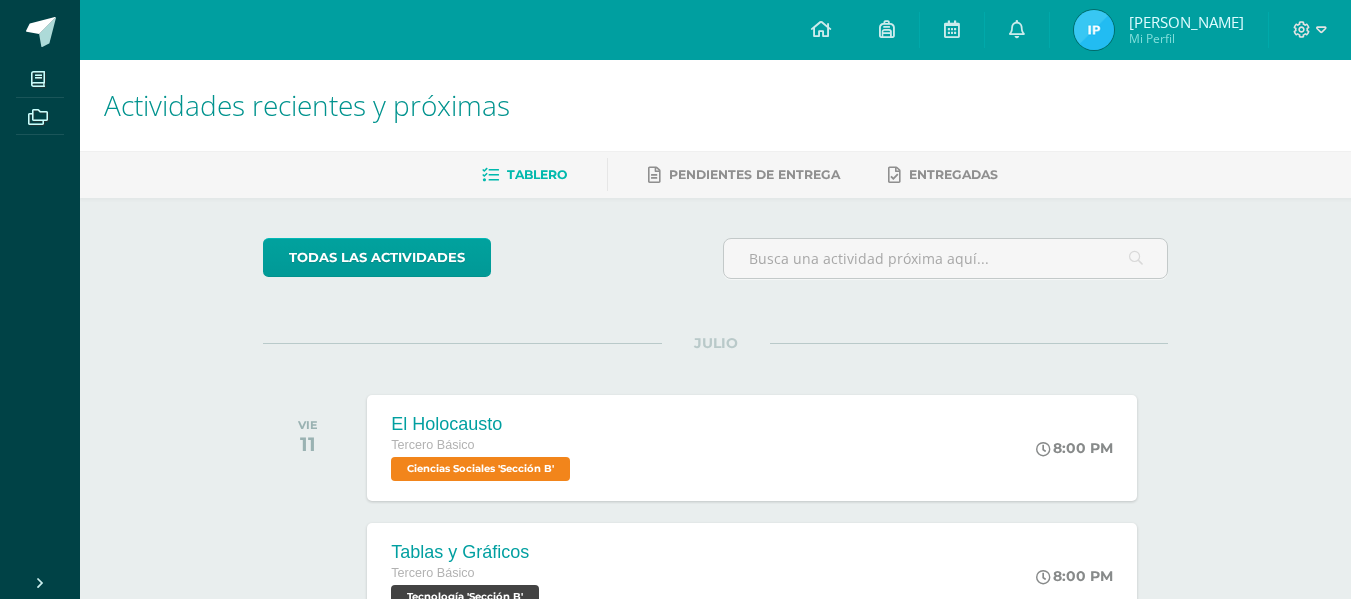 click at bounding box center (1094, 30) 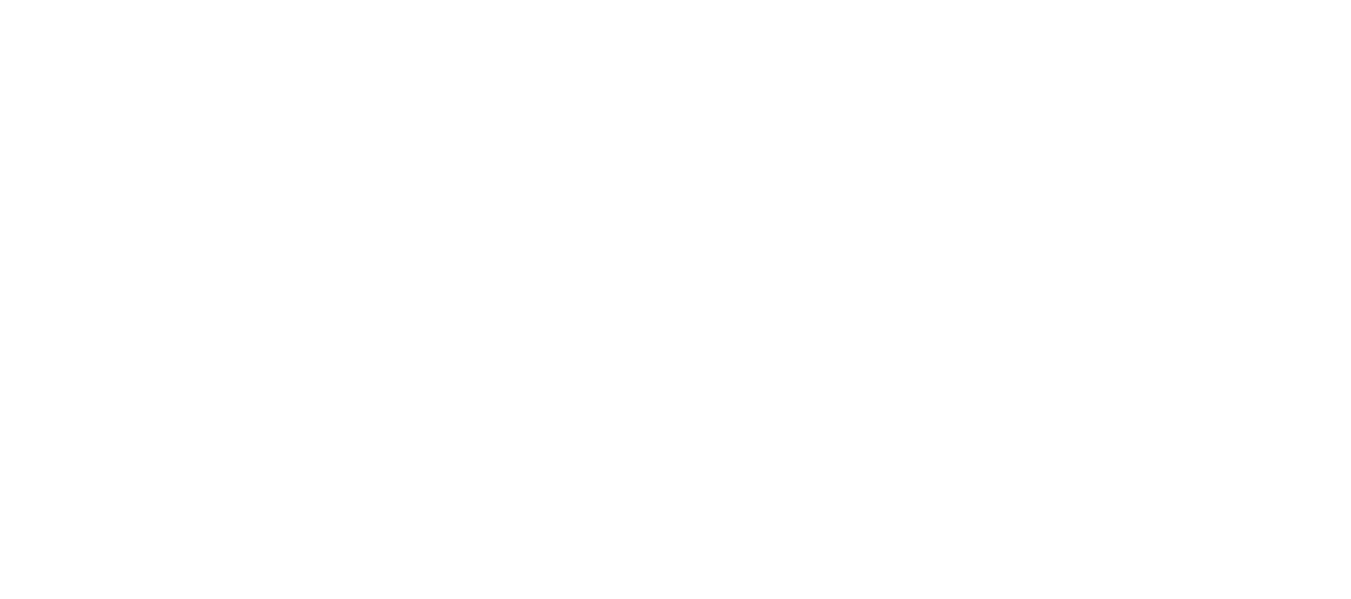 scroll, scrollTop: 0, scrollLeft: 0, axis: both 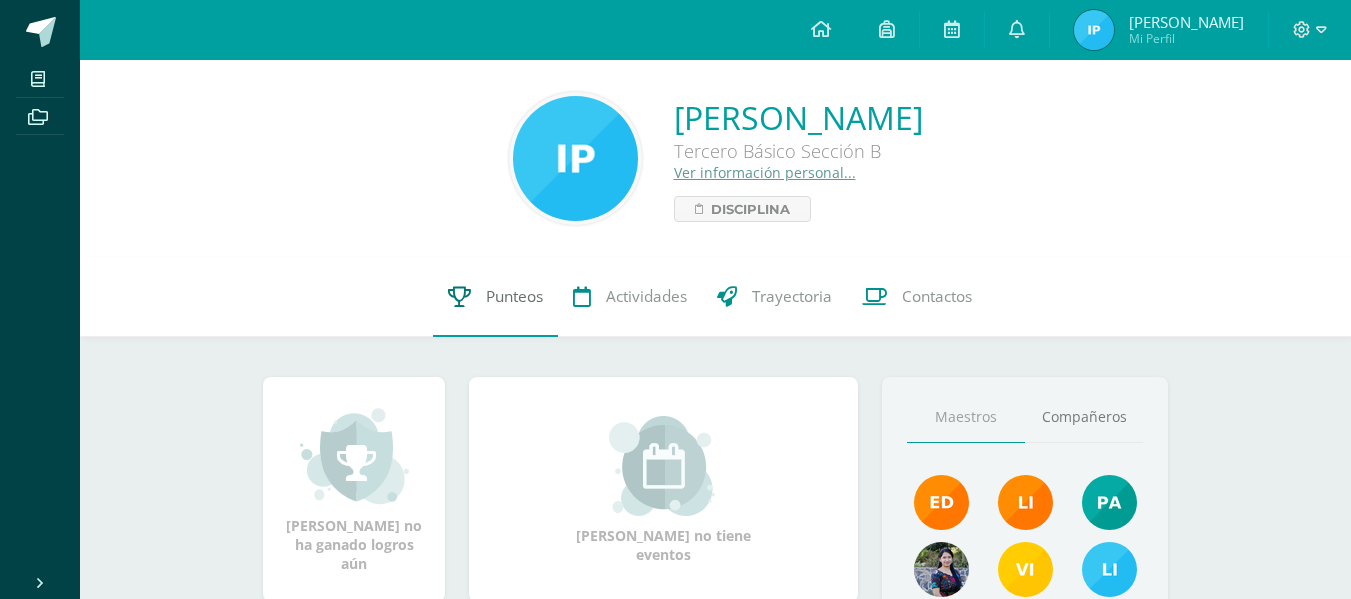click on "Punteos" at bounding box center [514, 296] 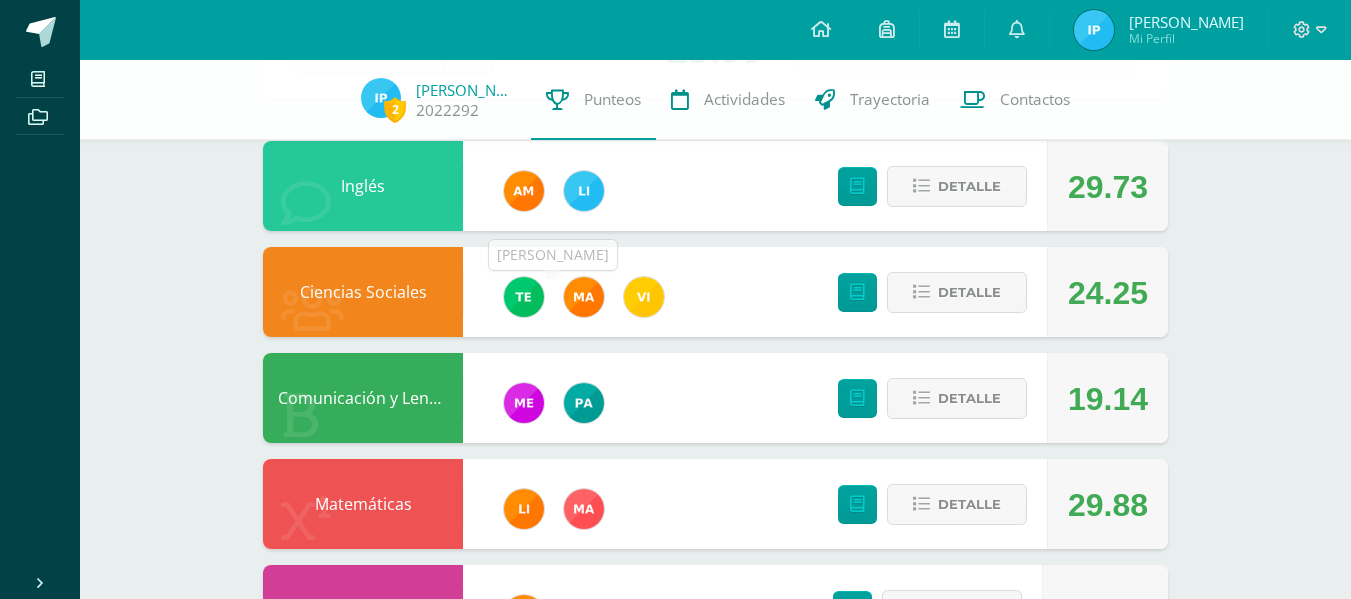 scroll, scrollTop: 175, scrollLeft: 0, axis: vertical 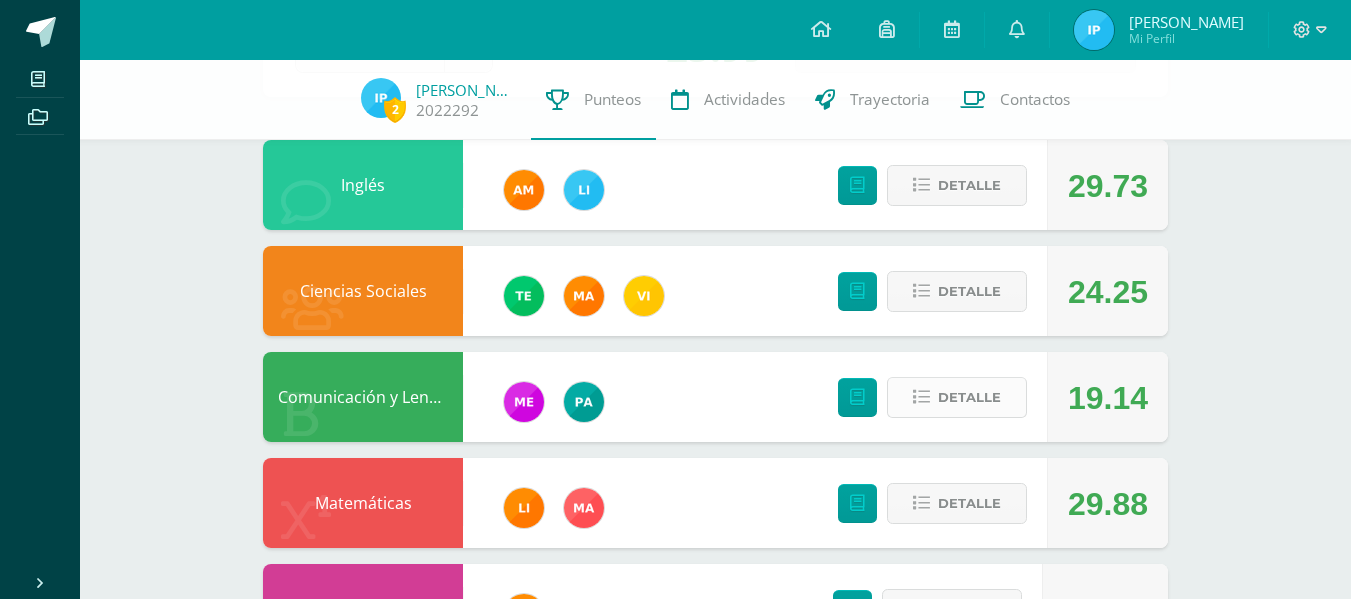click on "Detalle" at bounding box center [969, 397] 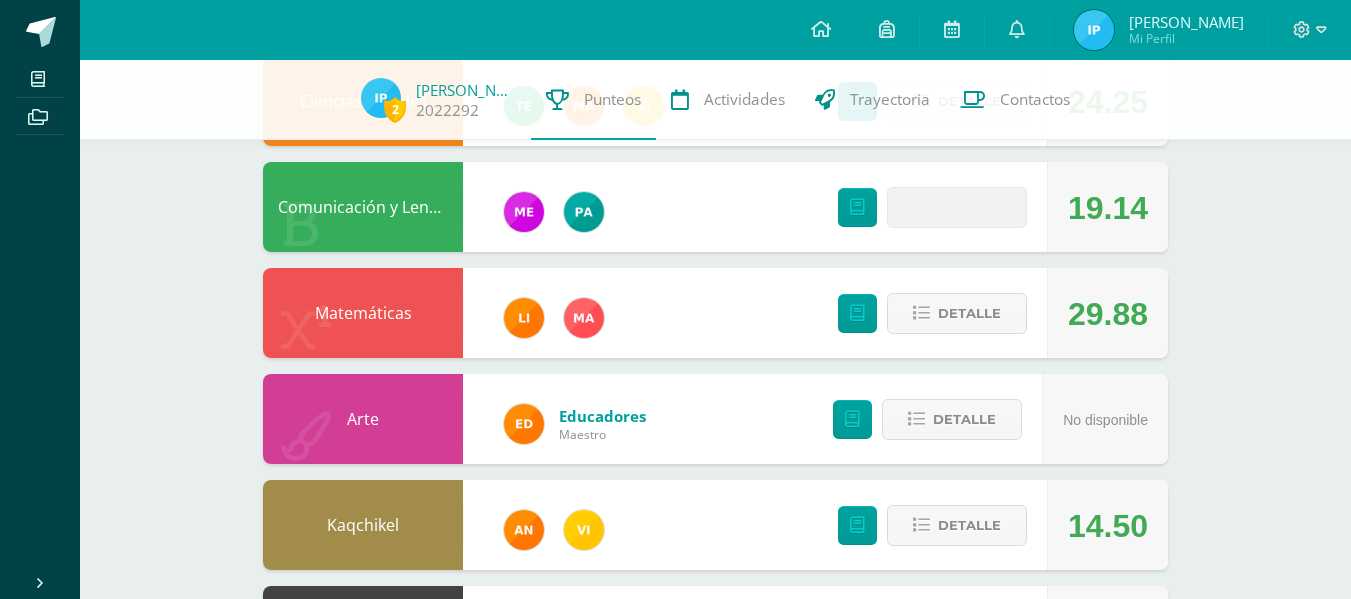 scroll, scrollTop: 388, scrollLeft: 0, axis: vertical 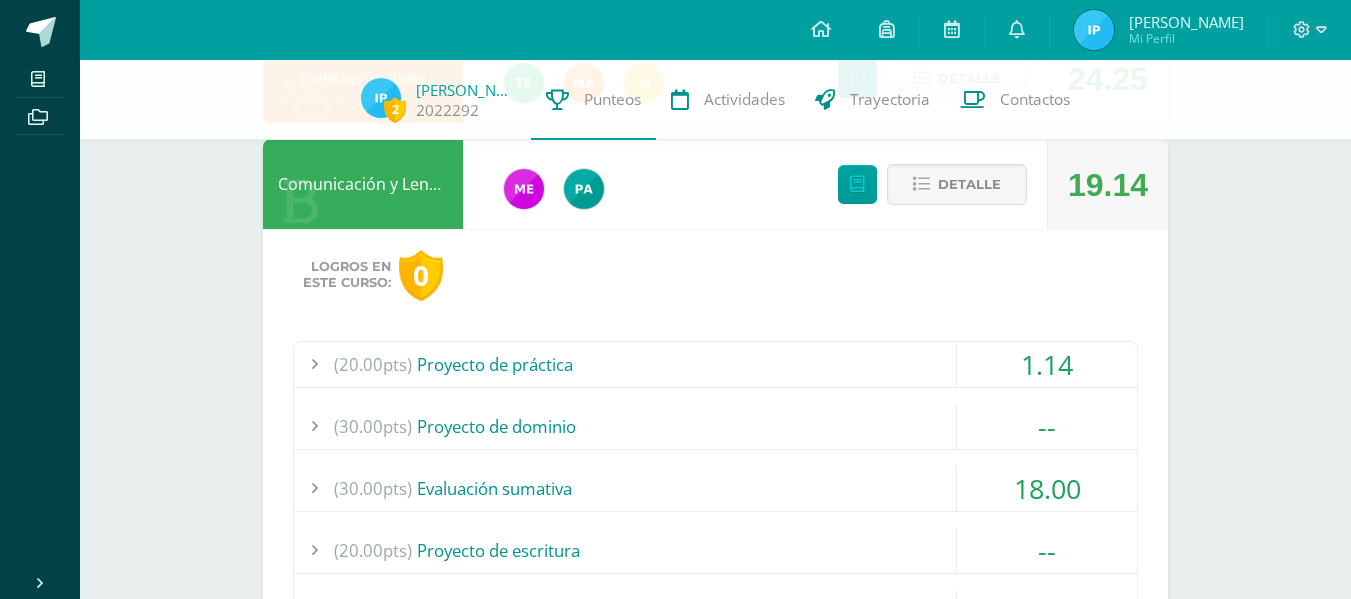 click on "(20.00pts)
Proyecto de práctica" at bounding box center (715, 364) 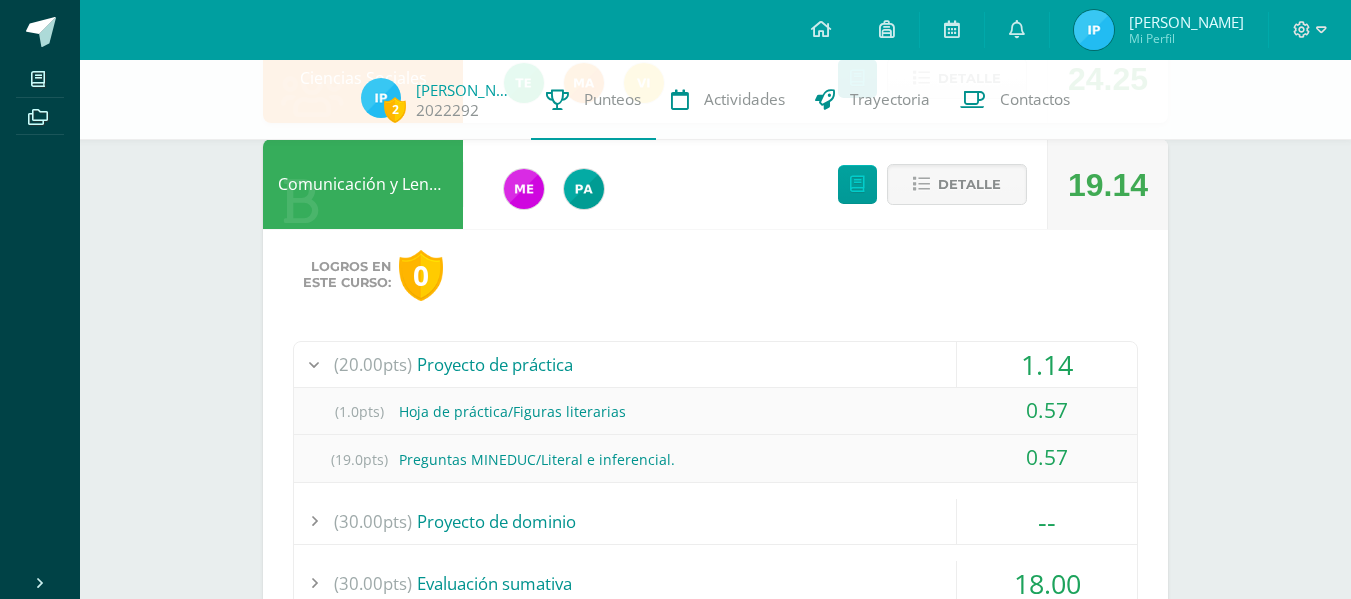click on "(20.00pts)
Proyecto de práctica" at bounding box center [715, 364] 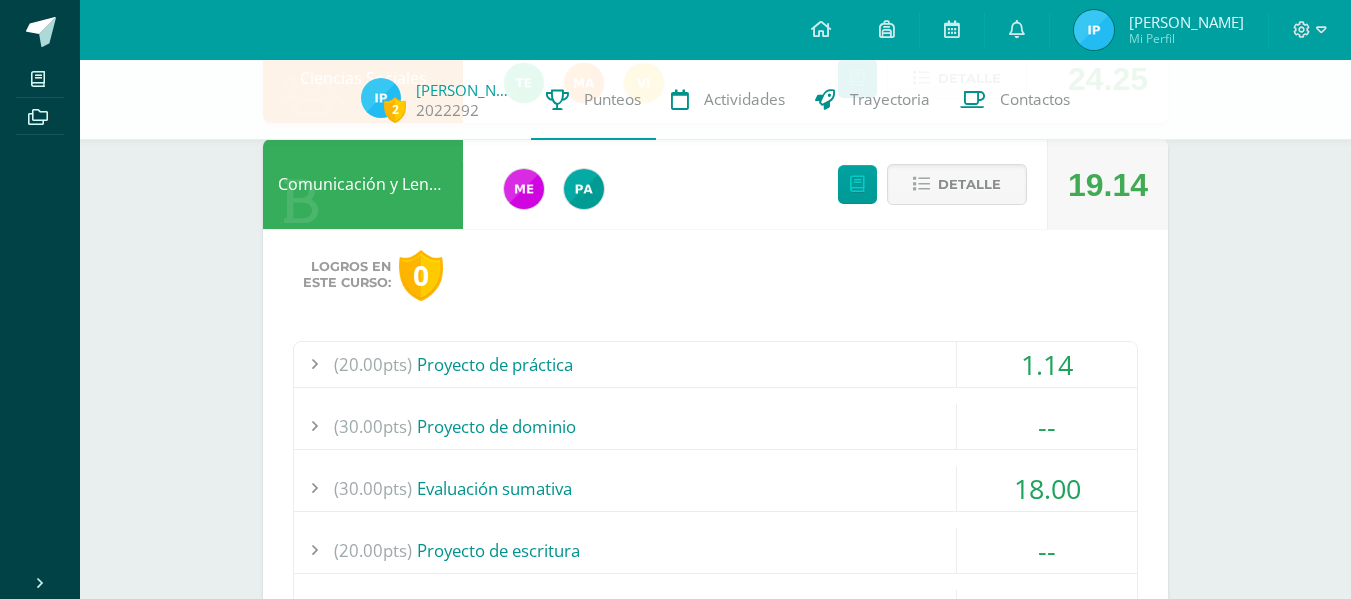 click on "(30.00pts)
Proyecto de dominio" at bounding box center [715, 426] 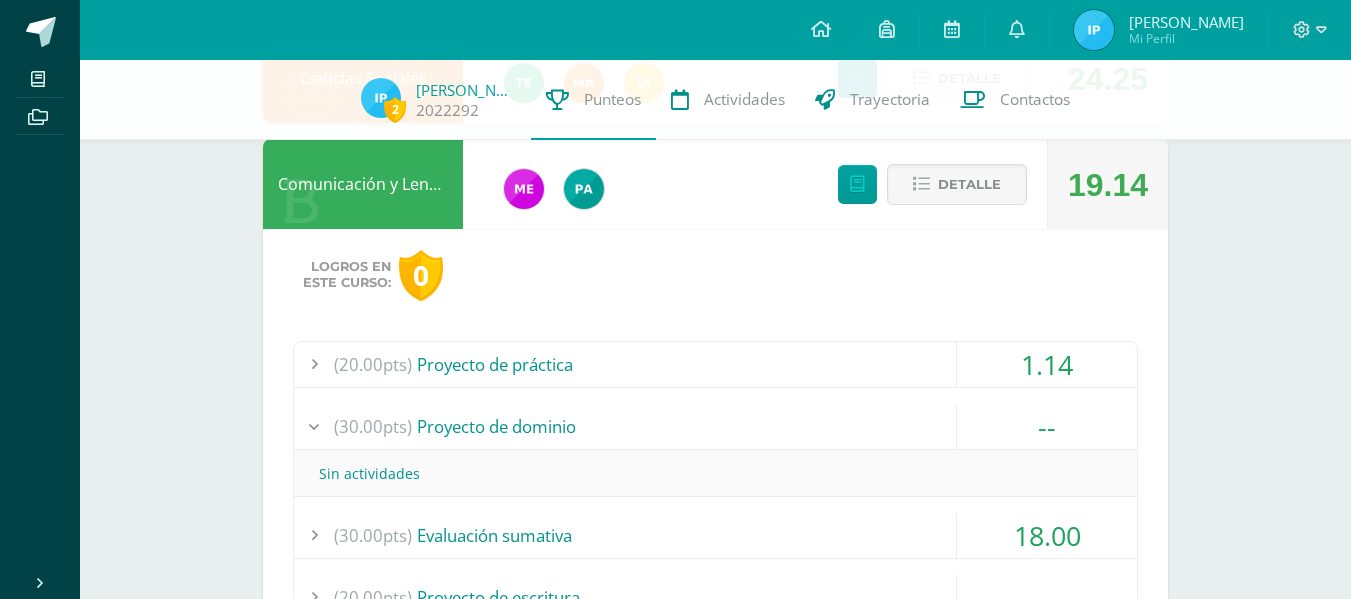 click on "(30.00pts)
Proyecto de dominio" at bounding box center [715, 426] 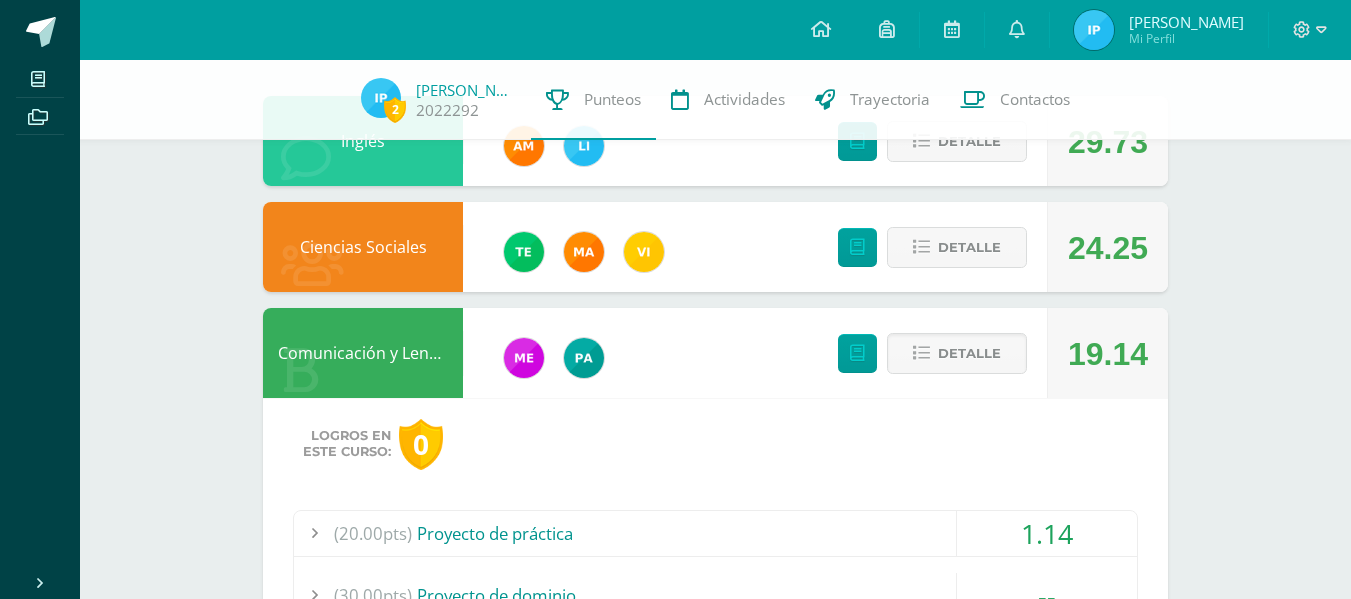 scroll, scrollTop: 214, scrollLeft: 0, axis: vertical 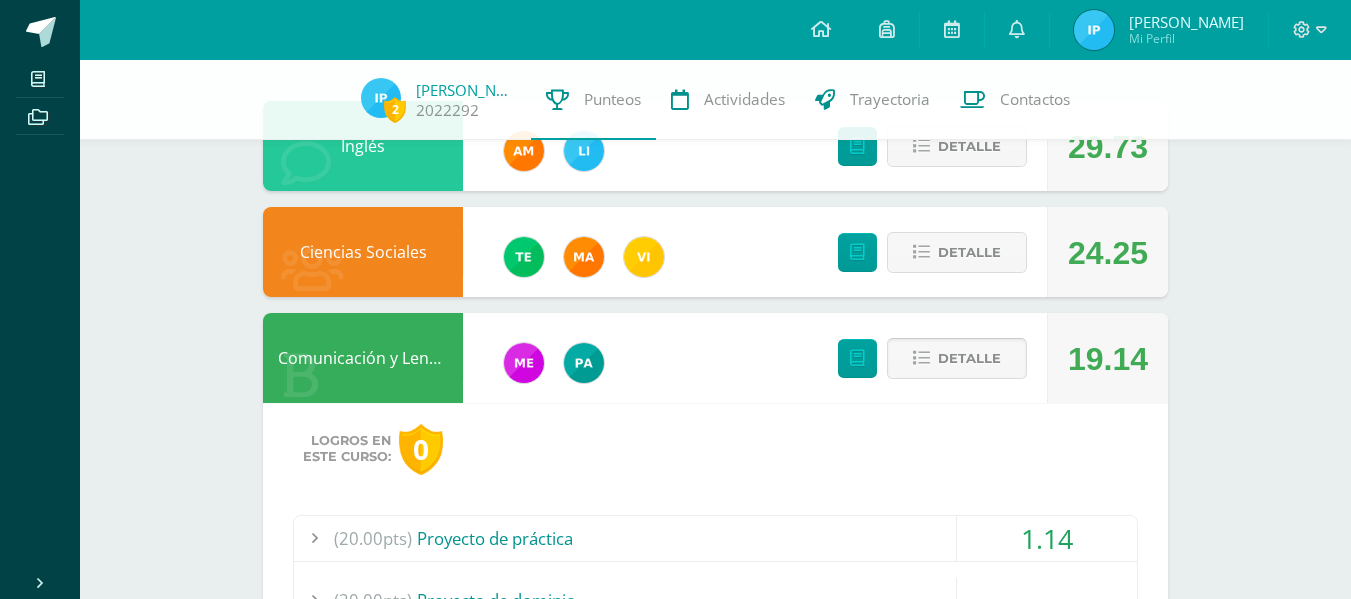 click on "Detalle" at bounding box center (969, 358) 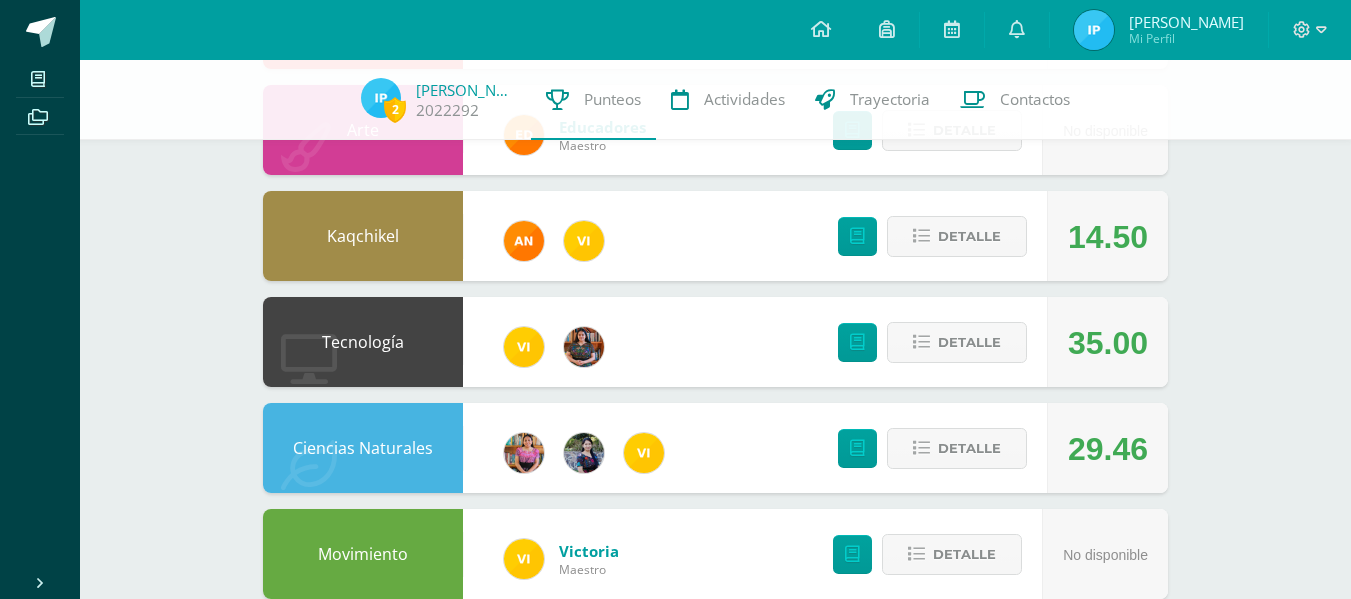 scroll, scrollTop: 653, scrollLeft: 0, axis: vertical 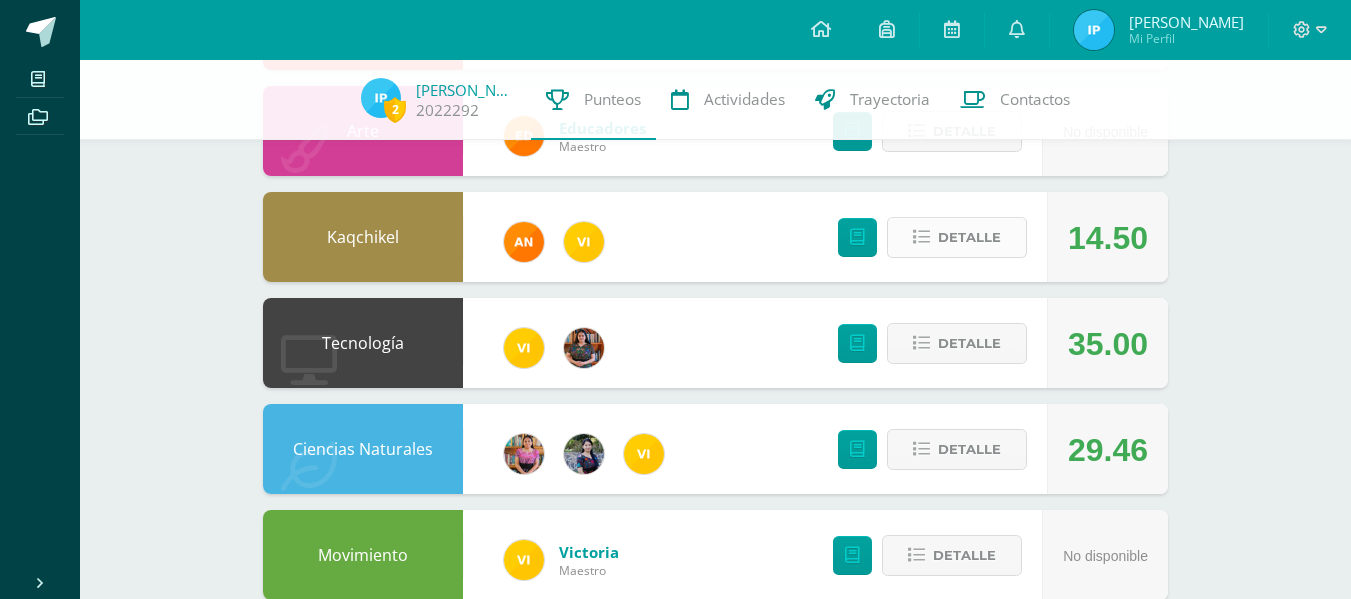 click on "Detalle" at bounding box center (969, 237) 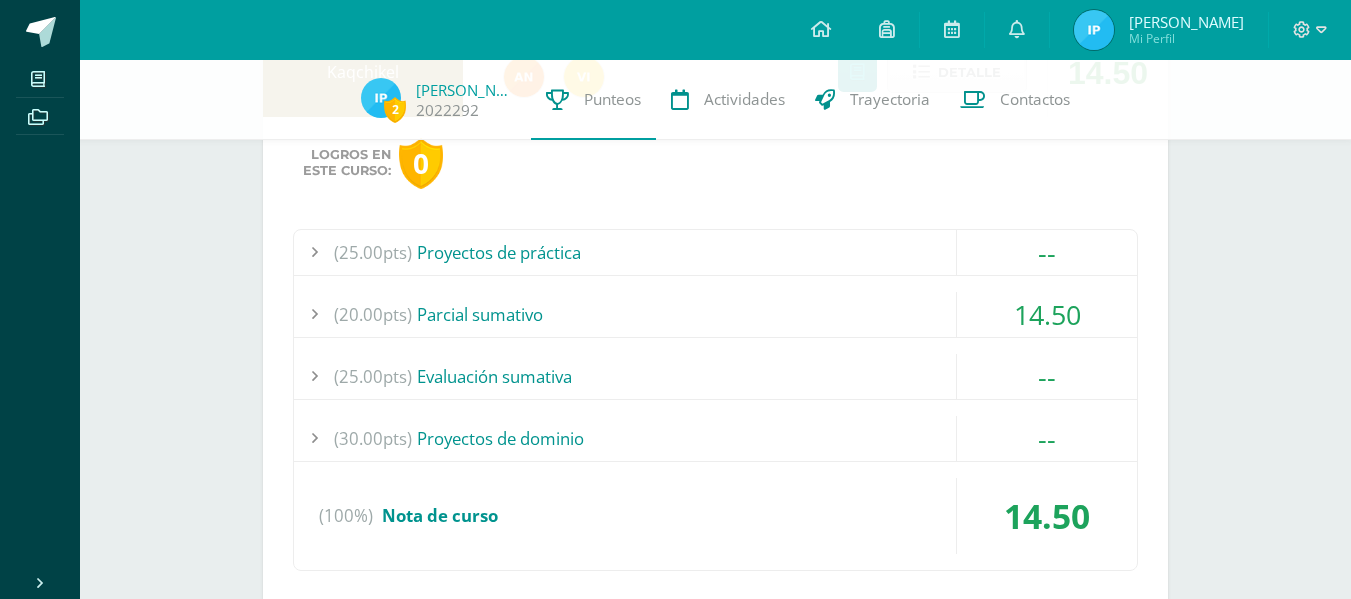 scroll, scrollTop: 819, scrollLeft: 0, axis: vertical 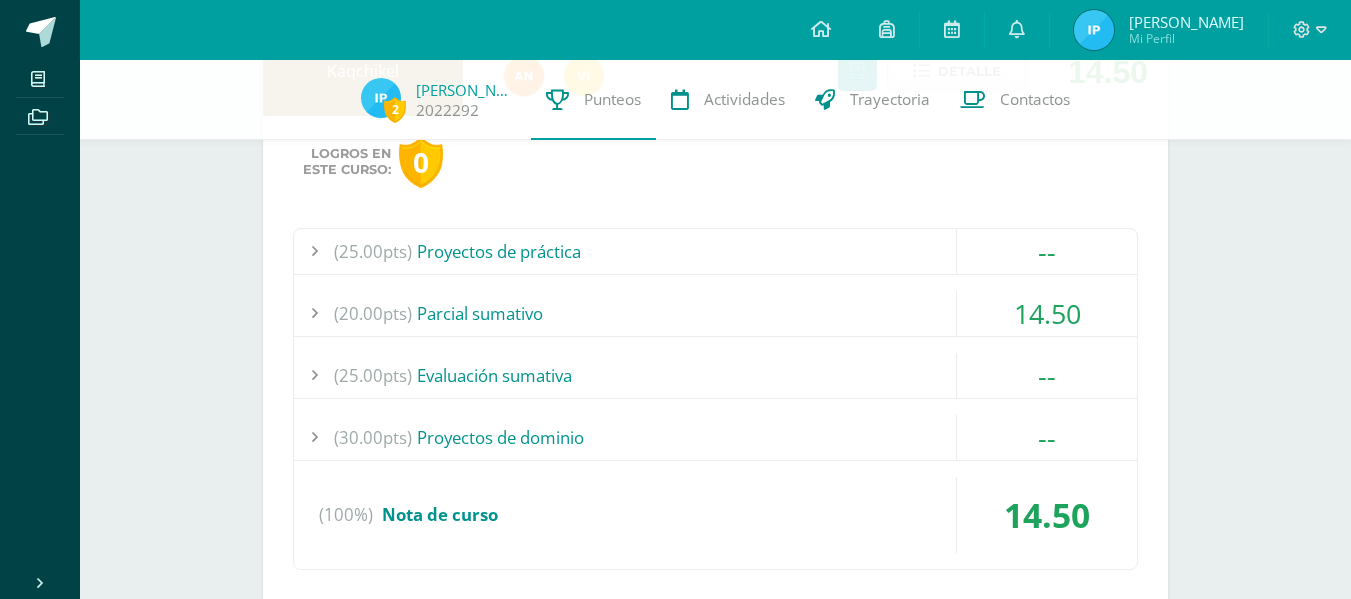 click on "(25.00pts)
Proyectos de práctica
--
(10.0pts)  Invitación en Kaqchikel/Graduación Tercero
(5.0pts)
(100%)" at bounding box center (715, 399) 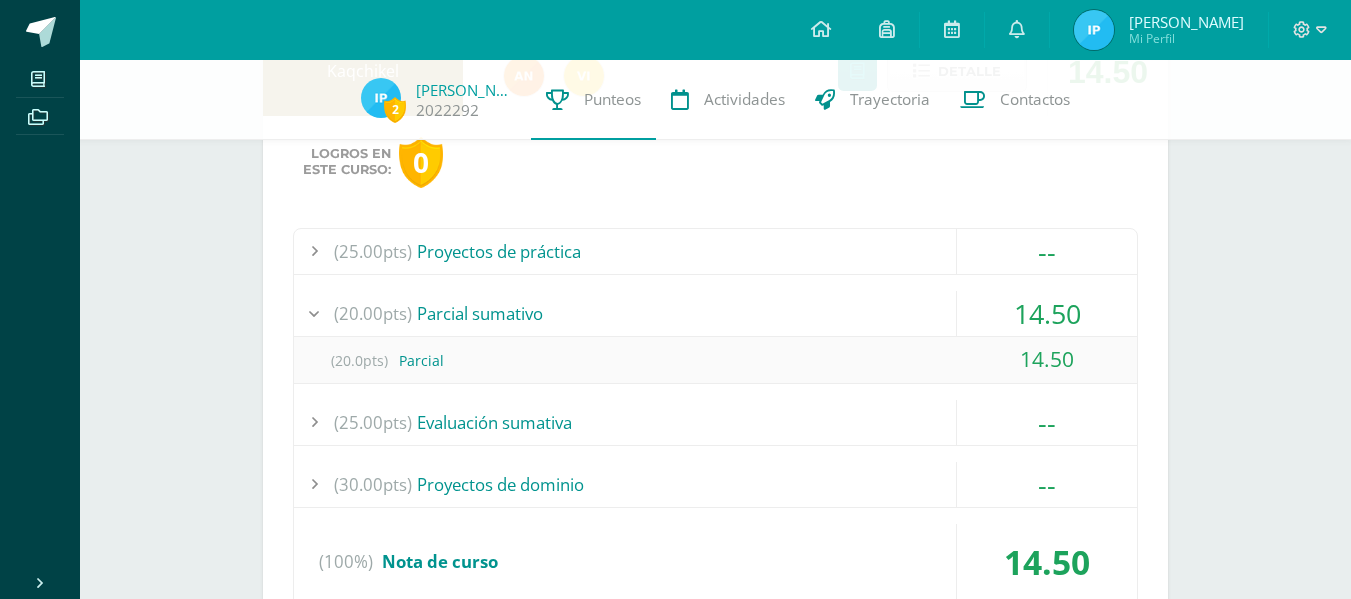 click on "(20.00pts)
Parcial sumativo" at bounding box center (715, 313) 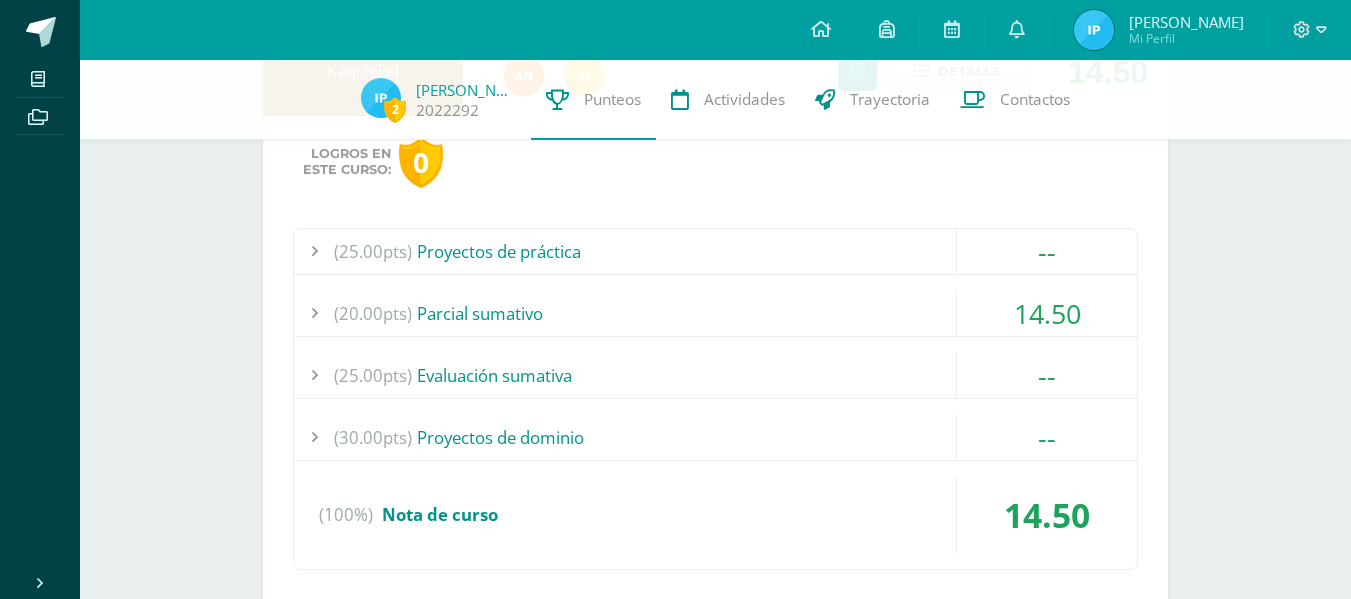 click on "(25.00pts)
Proyectos de práctica" at bounding box center (715, 251) 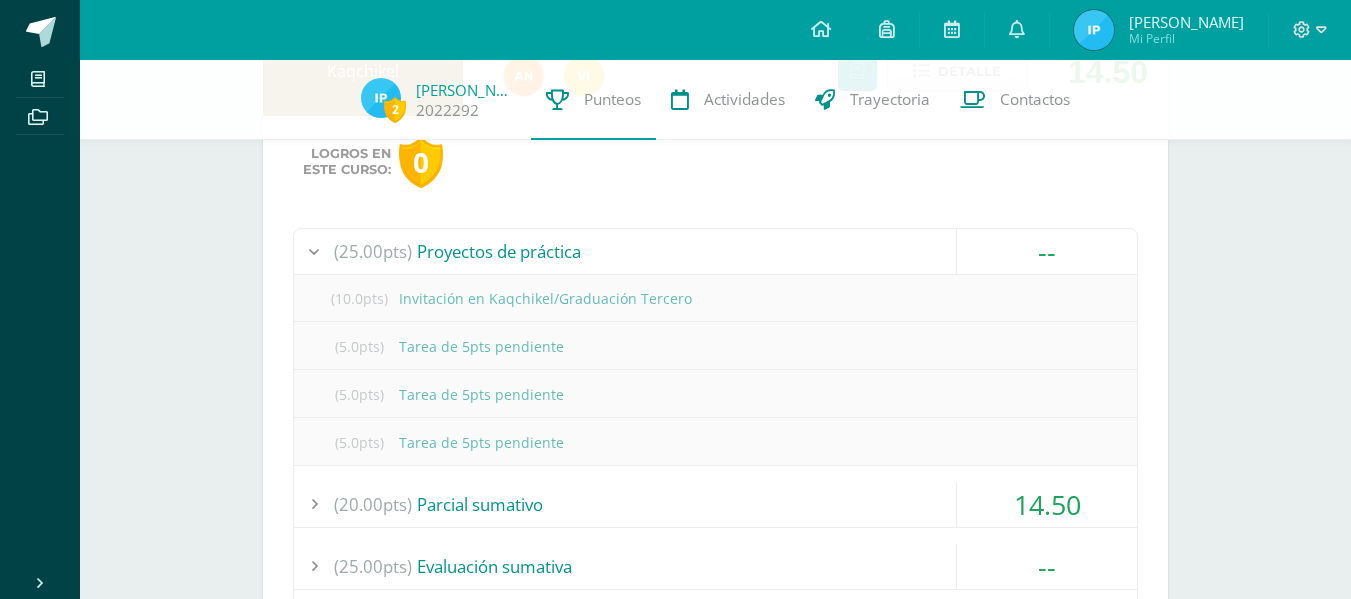 click on "(25.00pts)
Proyectos de práctica" at bounding box center [715, 251] 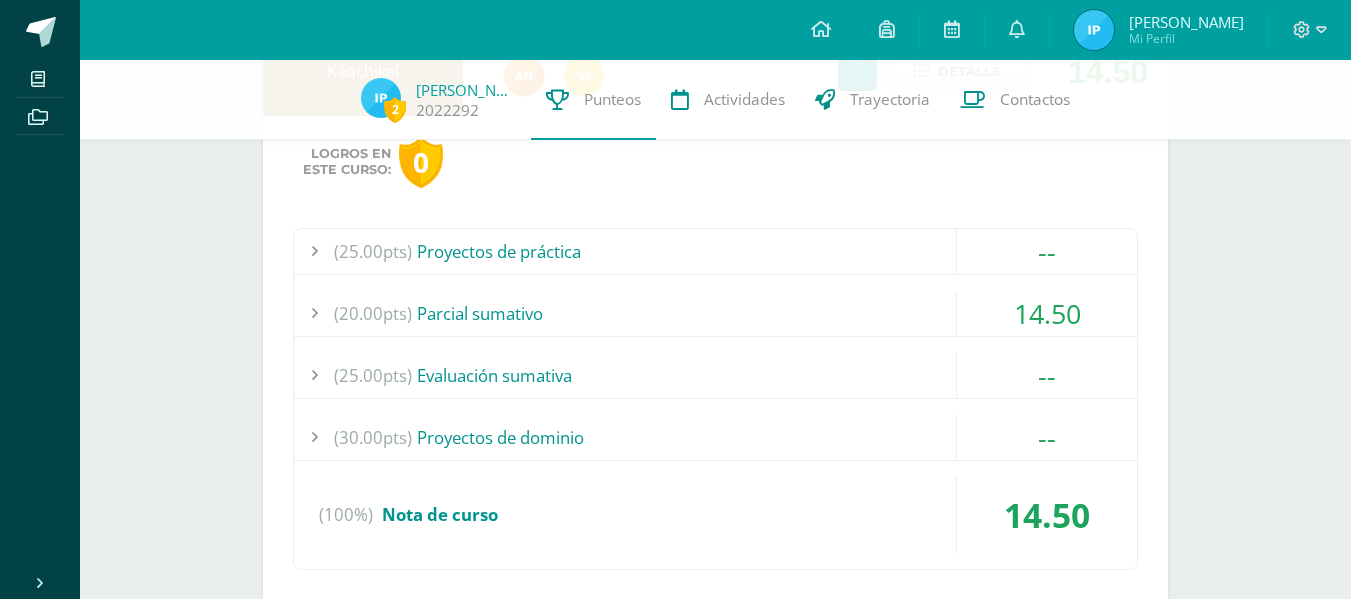 click on "(25.00pts)
Evaluación sumativa" at bounding box center (715, 375) 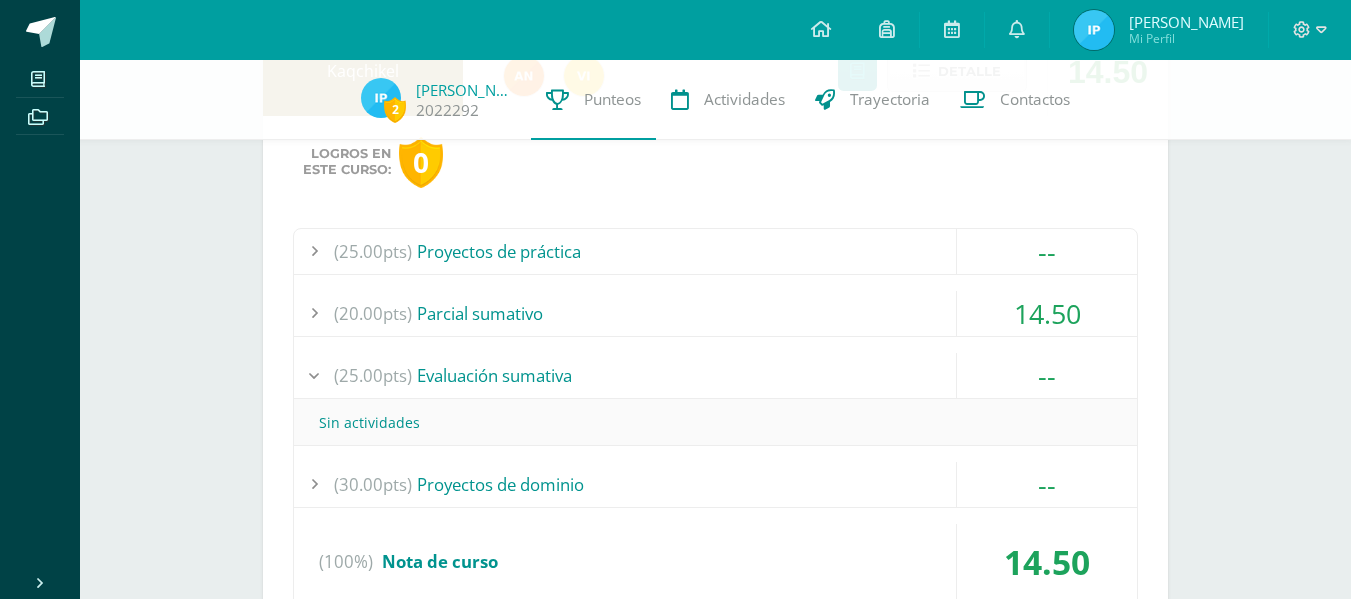 click on "(25.00pts)
Evaluación sumativa" at bounding box center (715, 375) 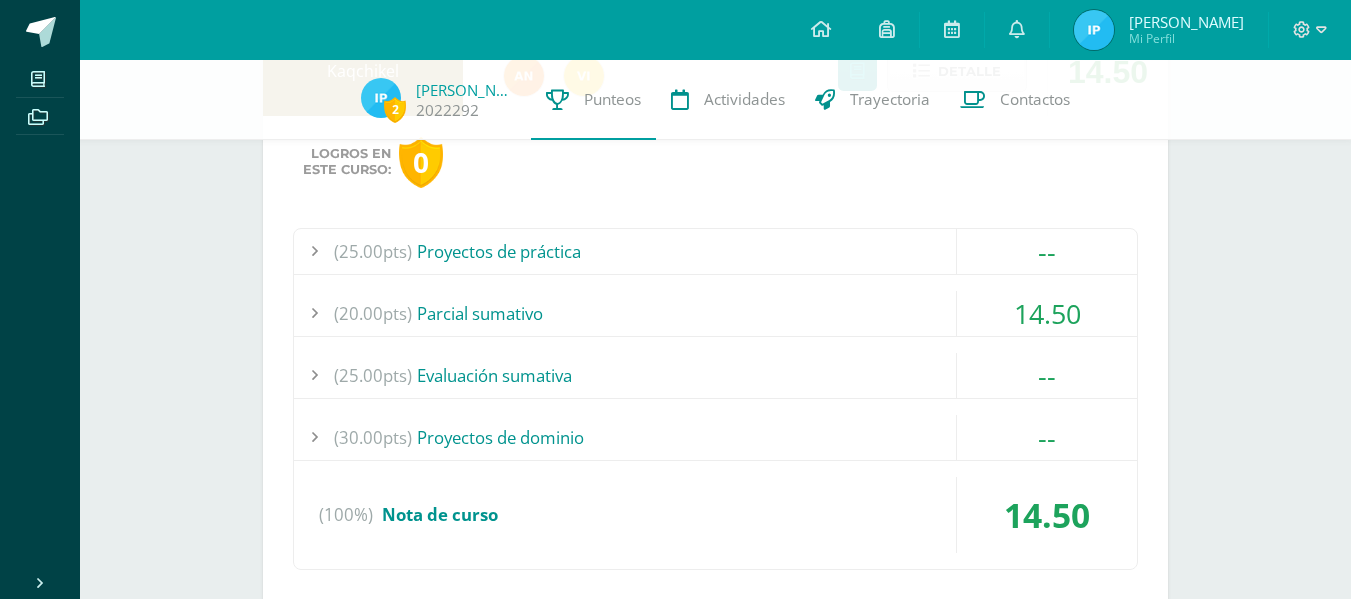 click on "(30.00pts)
Proyectos de dominio" at bounding box center (715, 437) 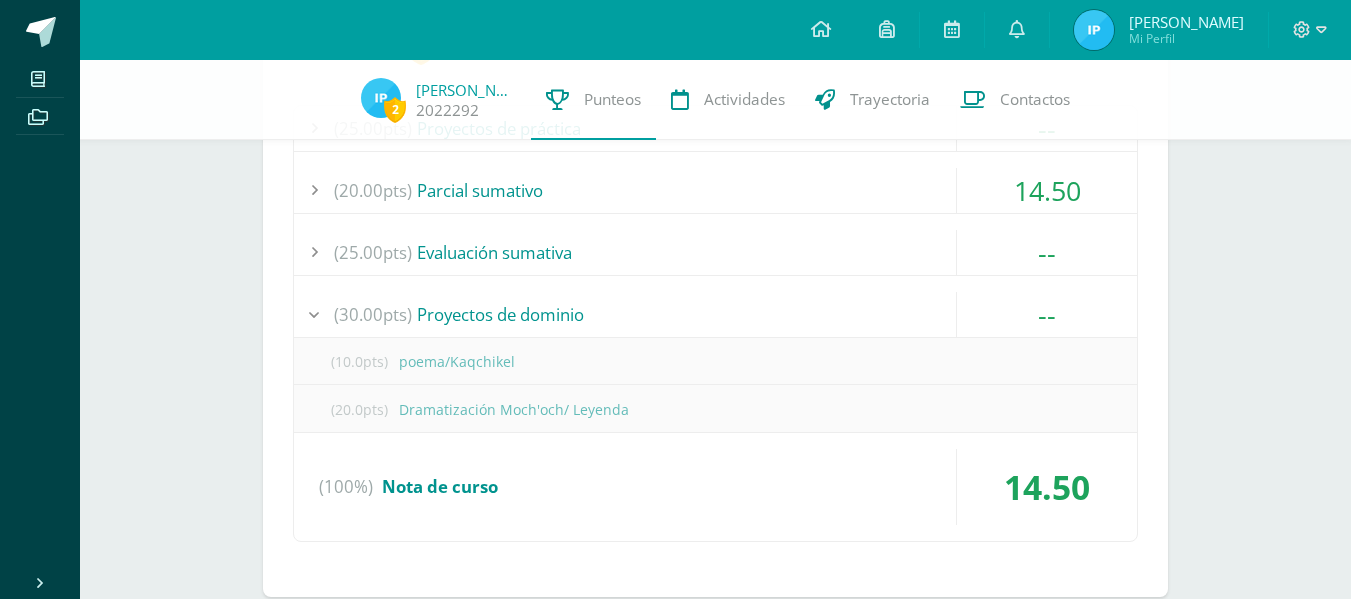 scroll, scrollTop: 940, scrollLeft: 0, axis: vertical 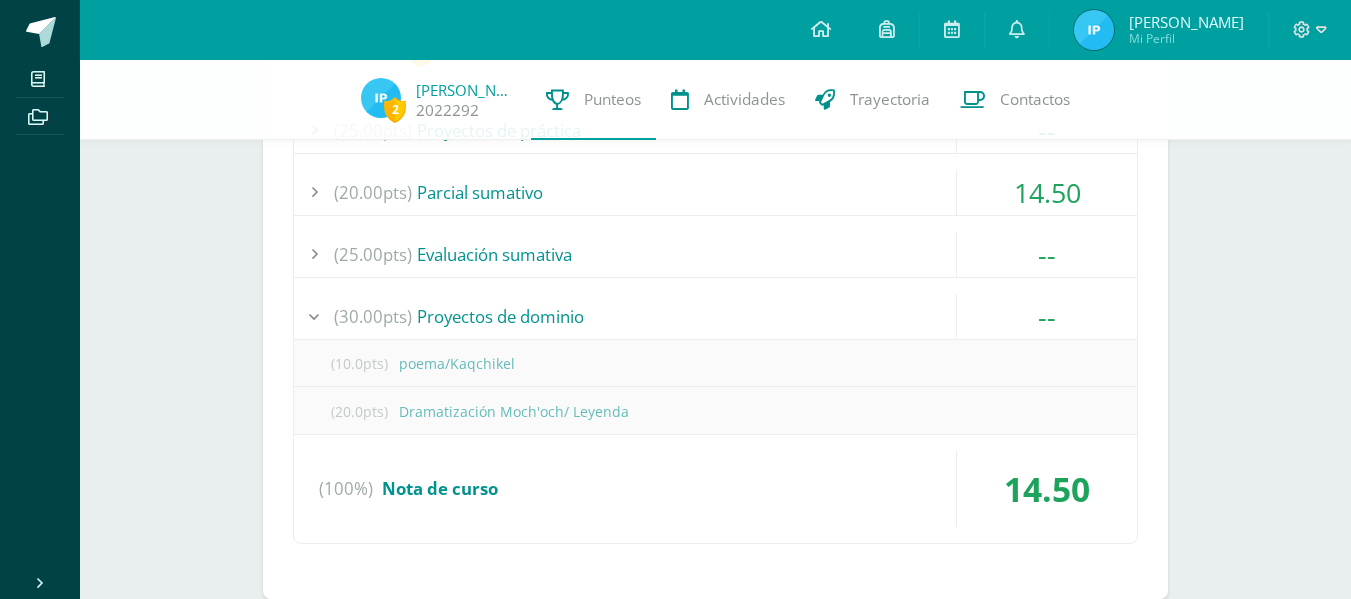 click on "(25.00pts)
Proyectos de práctica
--
(10.0pts)  Invitación en Kaqchikel/Graduación Tercero
(5.0pts)
(100%)" at bounding box center (715, 326) 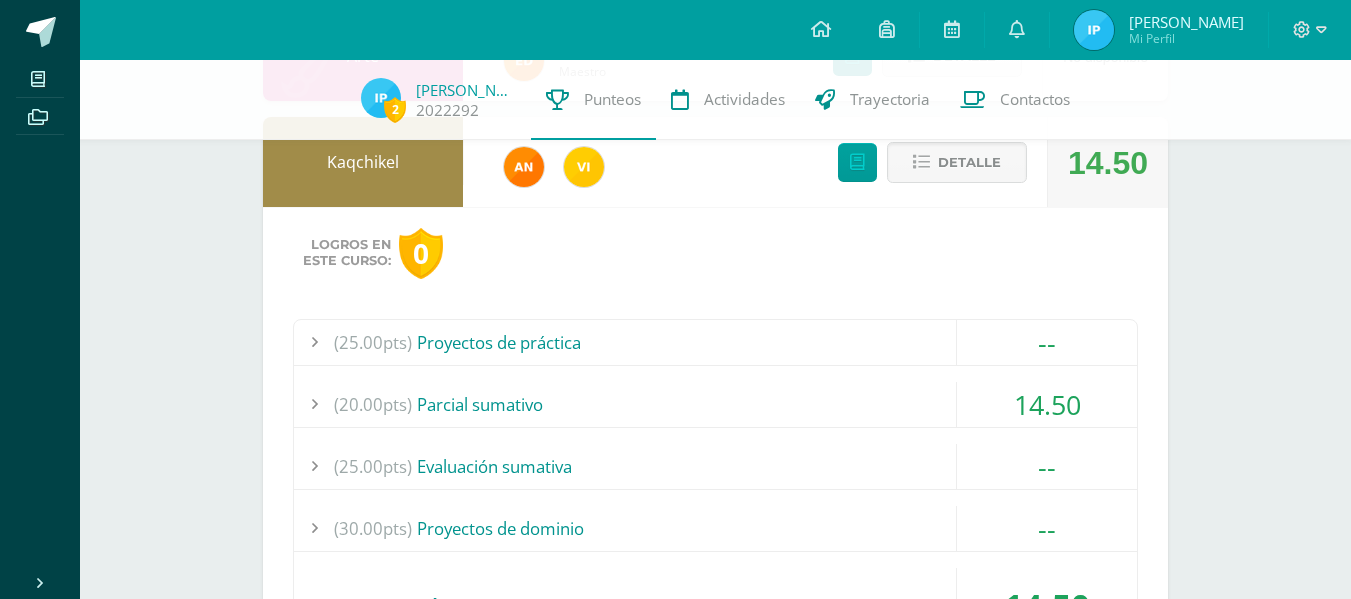 scroll, scrollTop: 727, scrollLeft: 0, axis: vertical 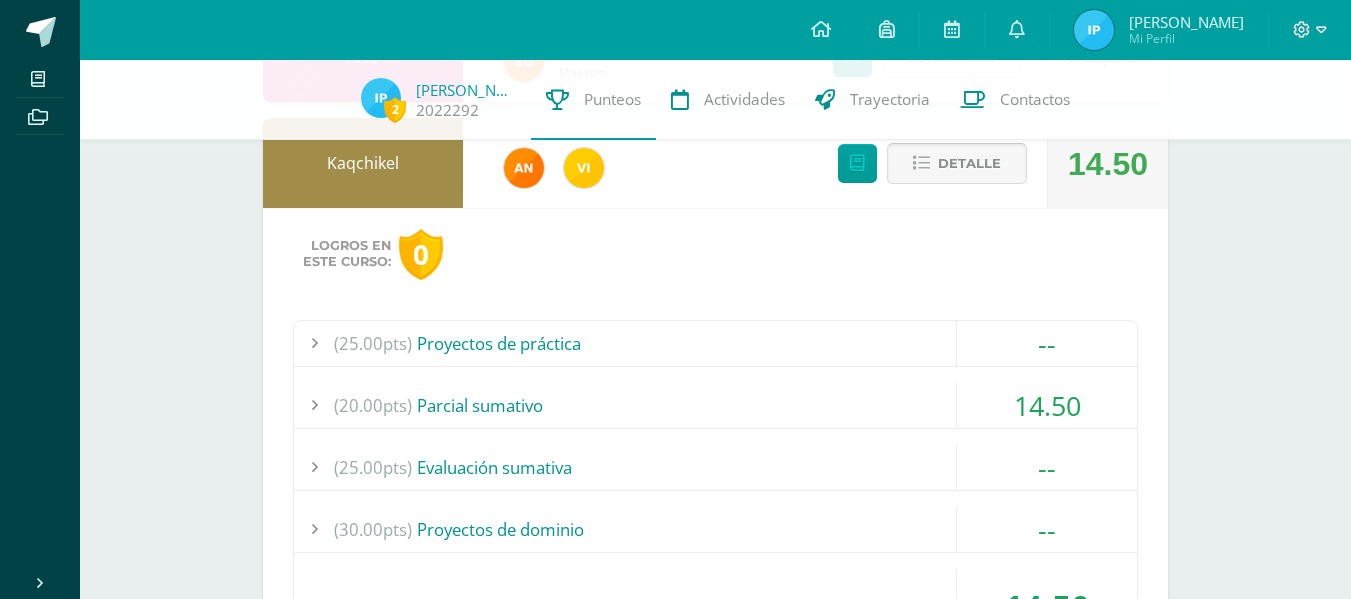 click on "Detalle" at bounding box center [969, 163] 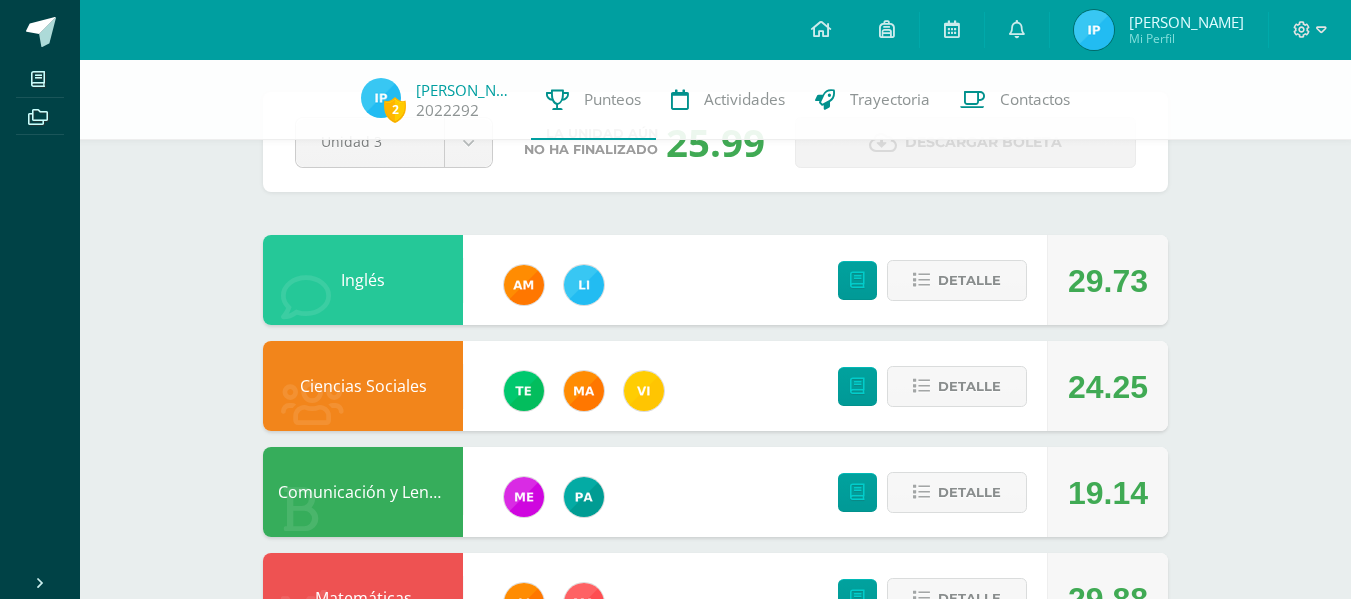 scroll, scrollTop: 0, scrollLeft: 0, axis: both 